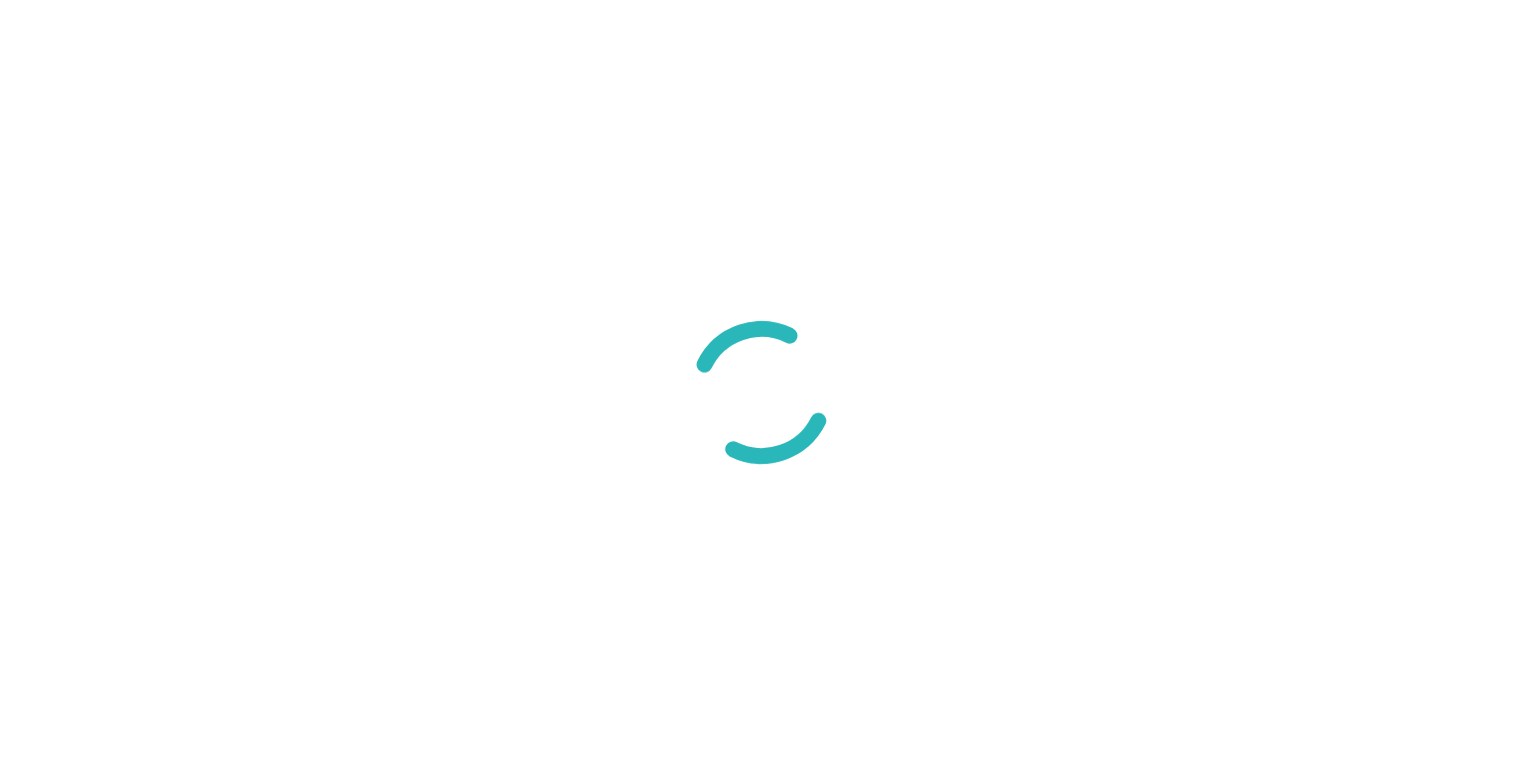 scroll, scrollTop: 0, scrollLeft: 0, axis: both 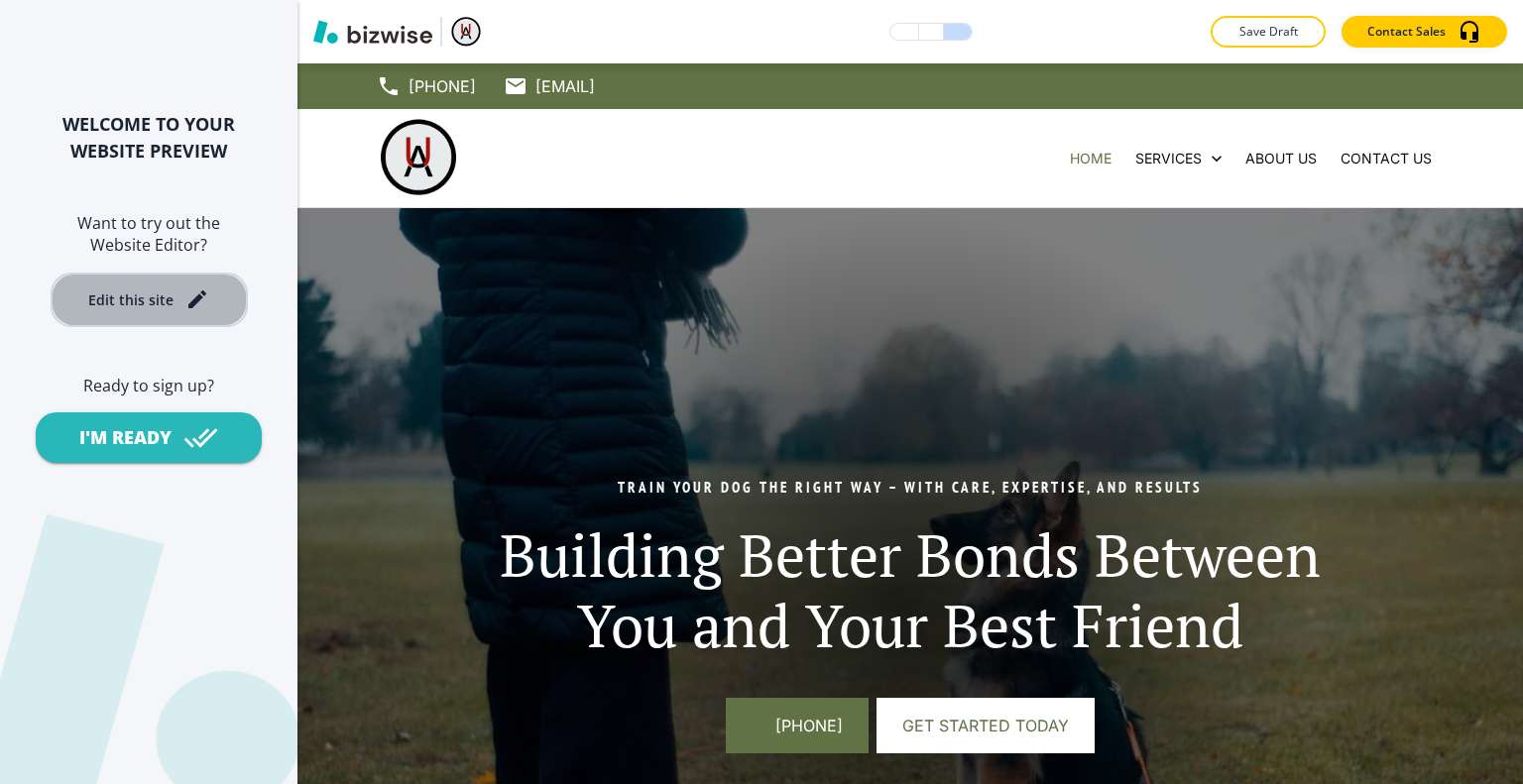 click on "Edit this site" at bounding box center (131, 299) 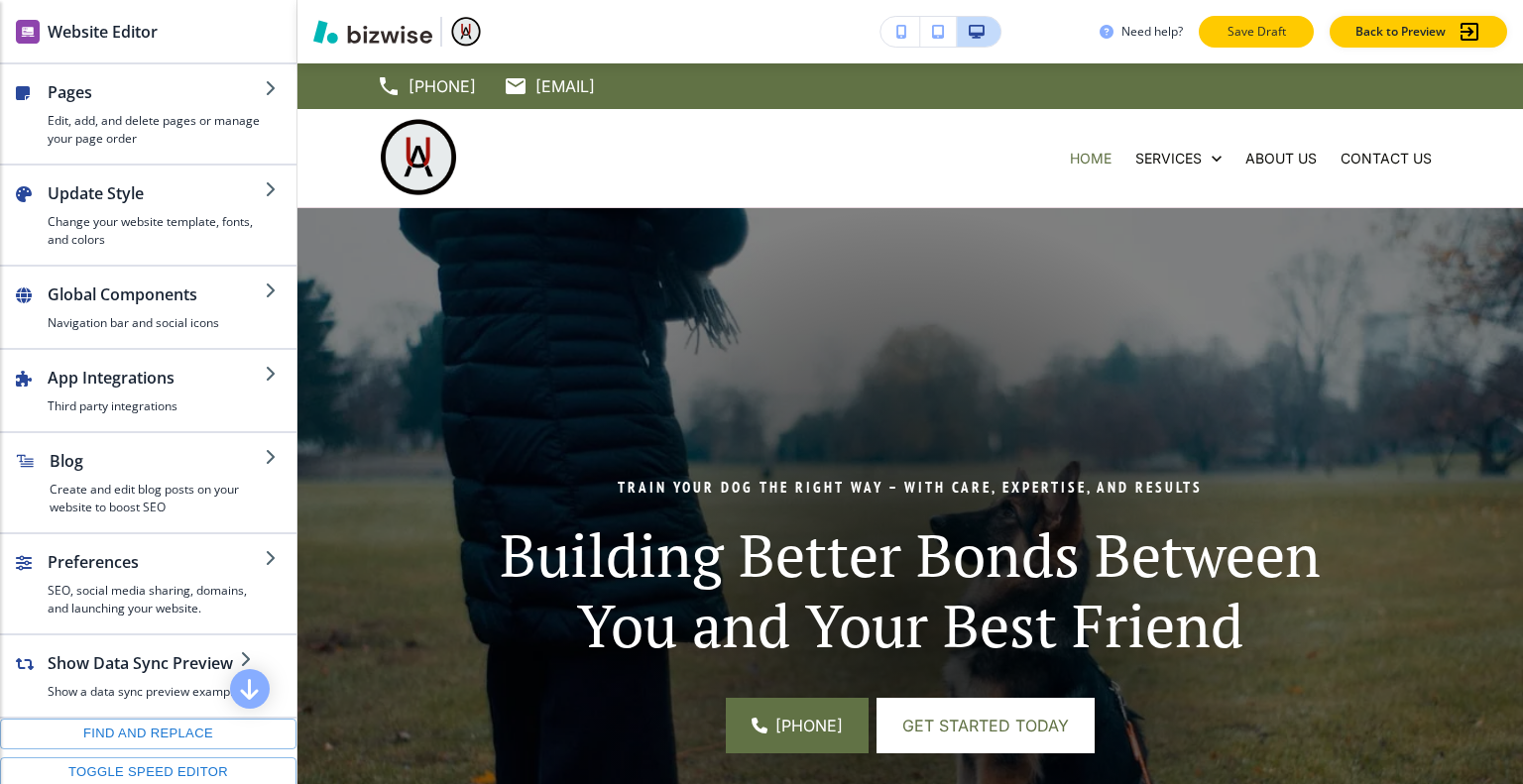 click on "Save Draft" at bounding box center (1256, 32) 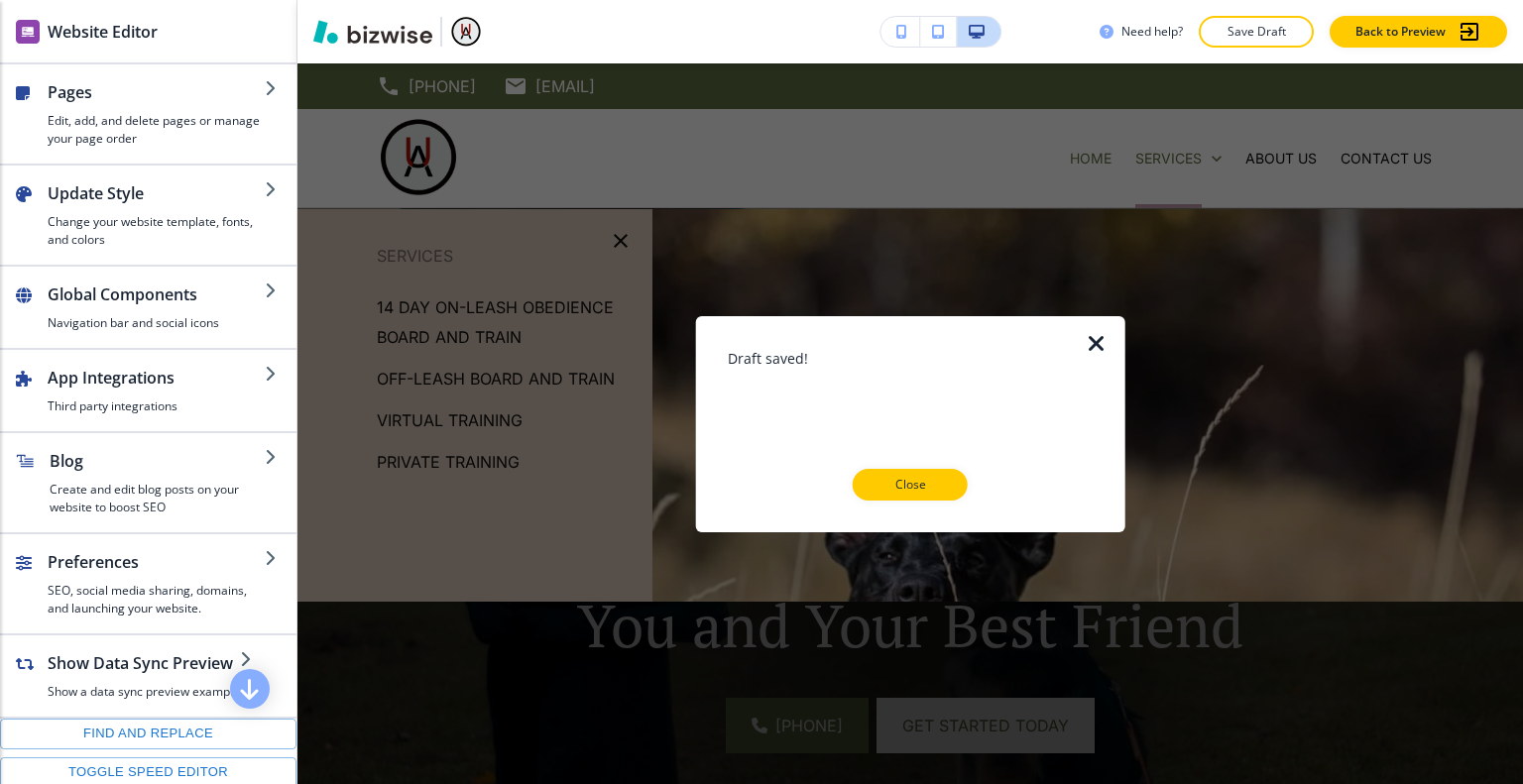 click at bounding box center (1097, 343) 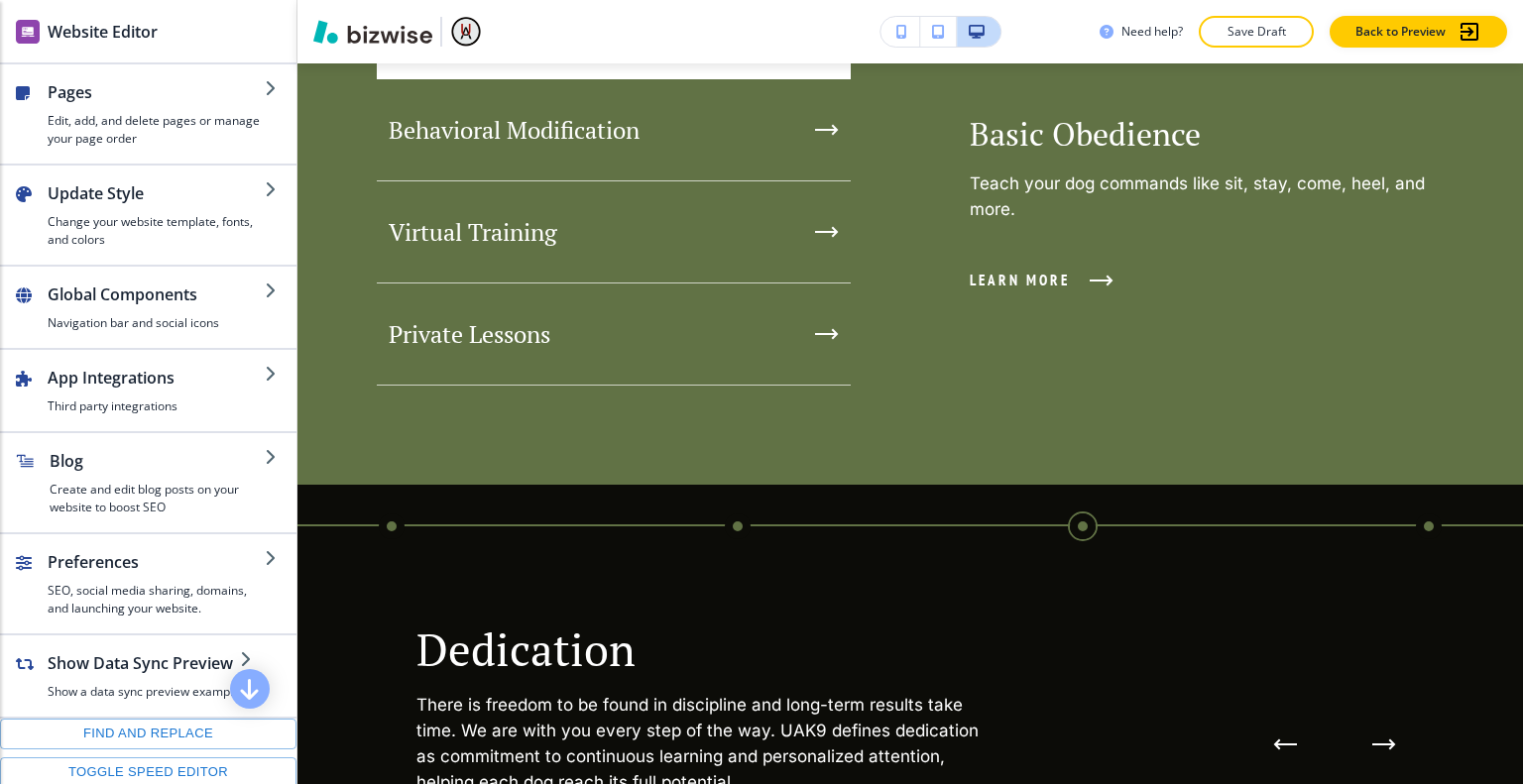 scroll, scrollTop: 2588, scrollLeft: 0, axis: vertical 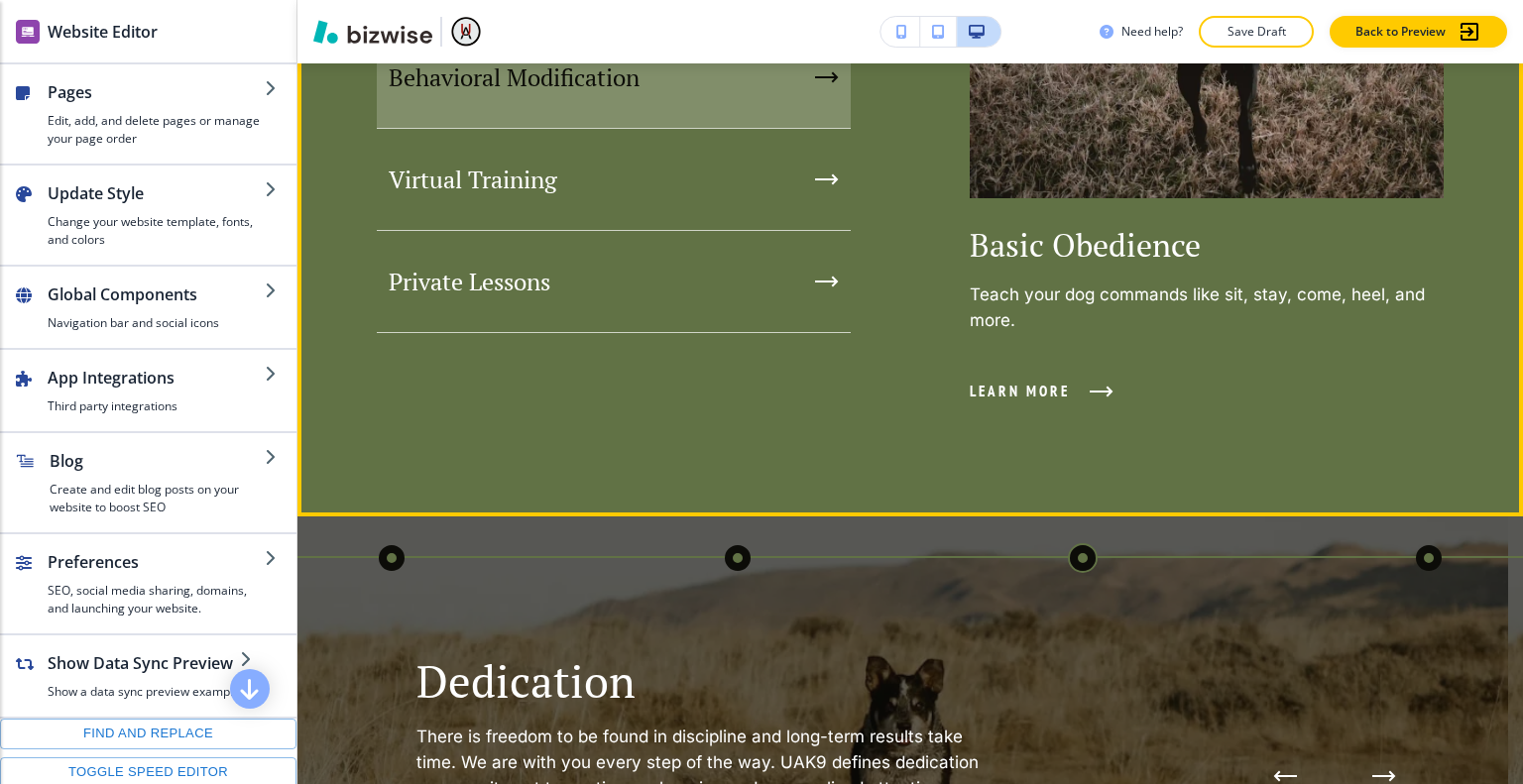 click on "Behavioral Modification" at bounding box center [614, 77] 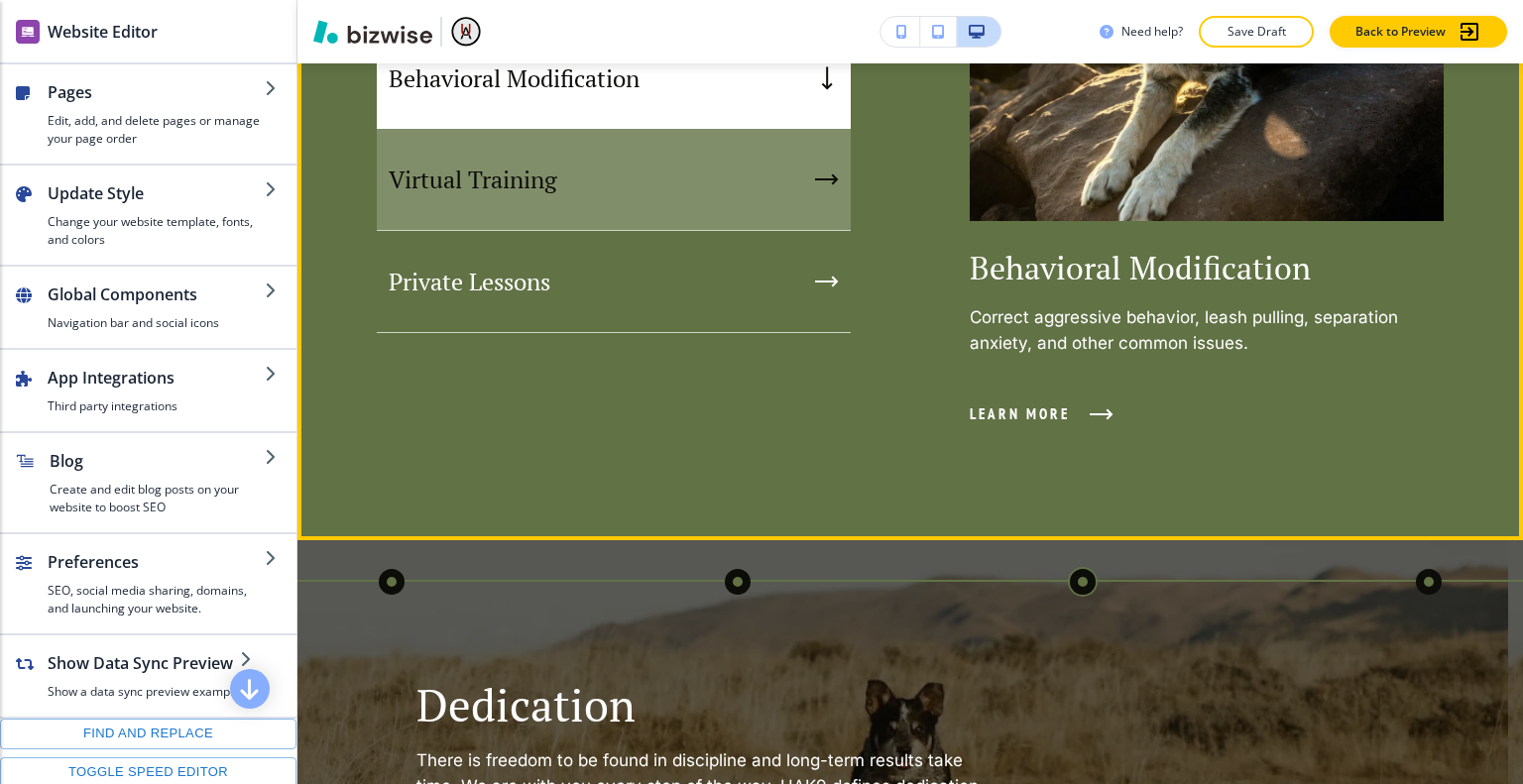 click on "Virtual Training" at bounding box center [614, 179] 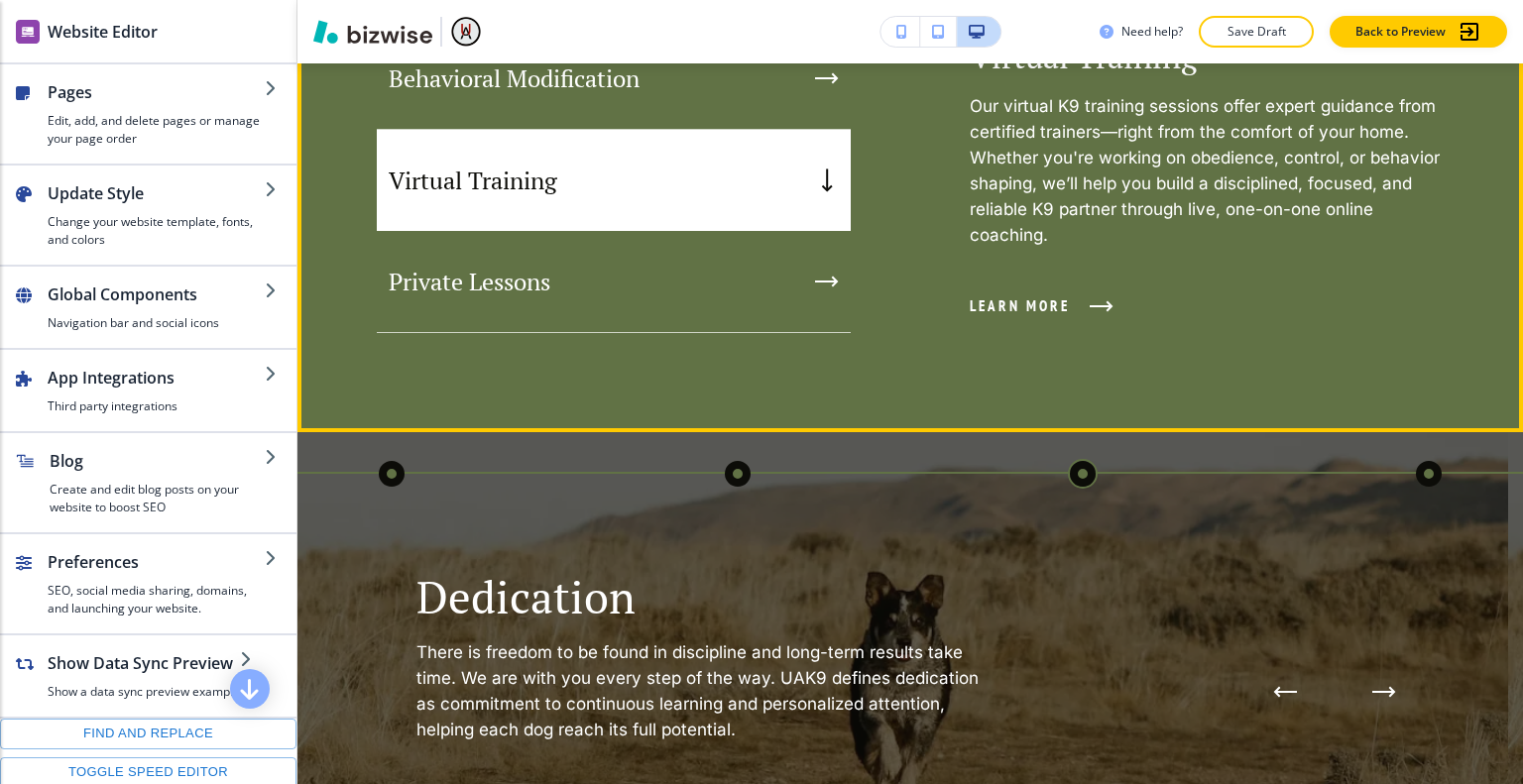 click on "Basic Obedience" at bounding box center (614, -24) 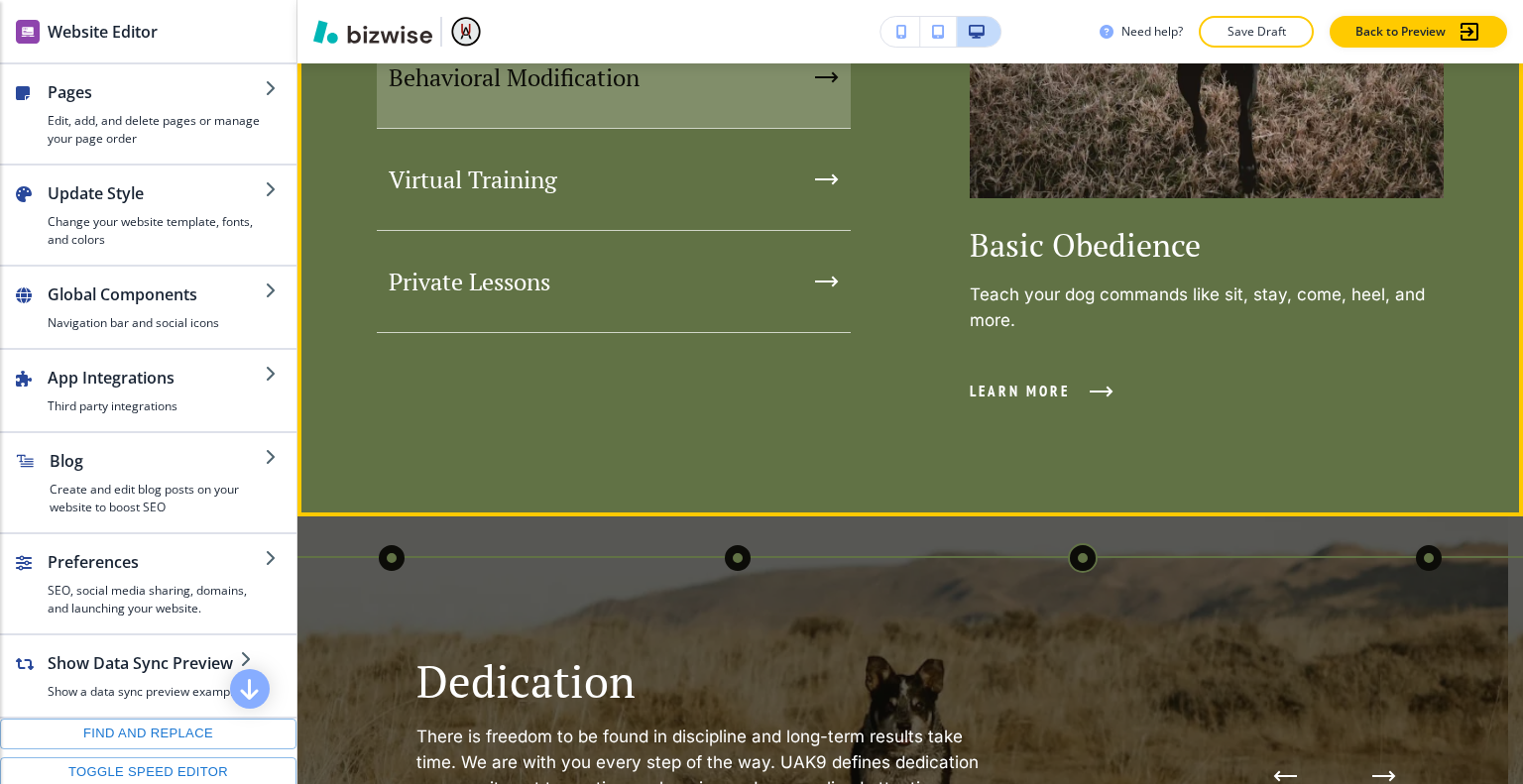 click on "Behavioral Modification" at bounding box center [614, 77] 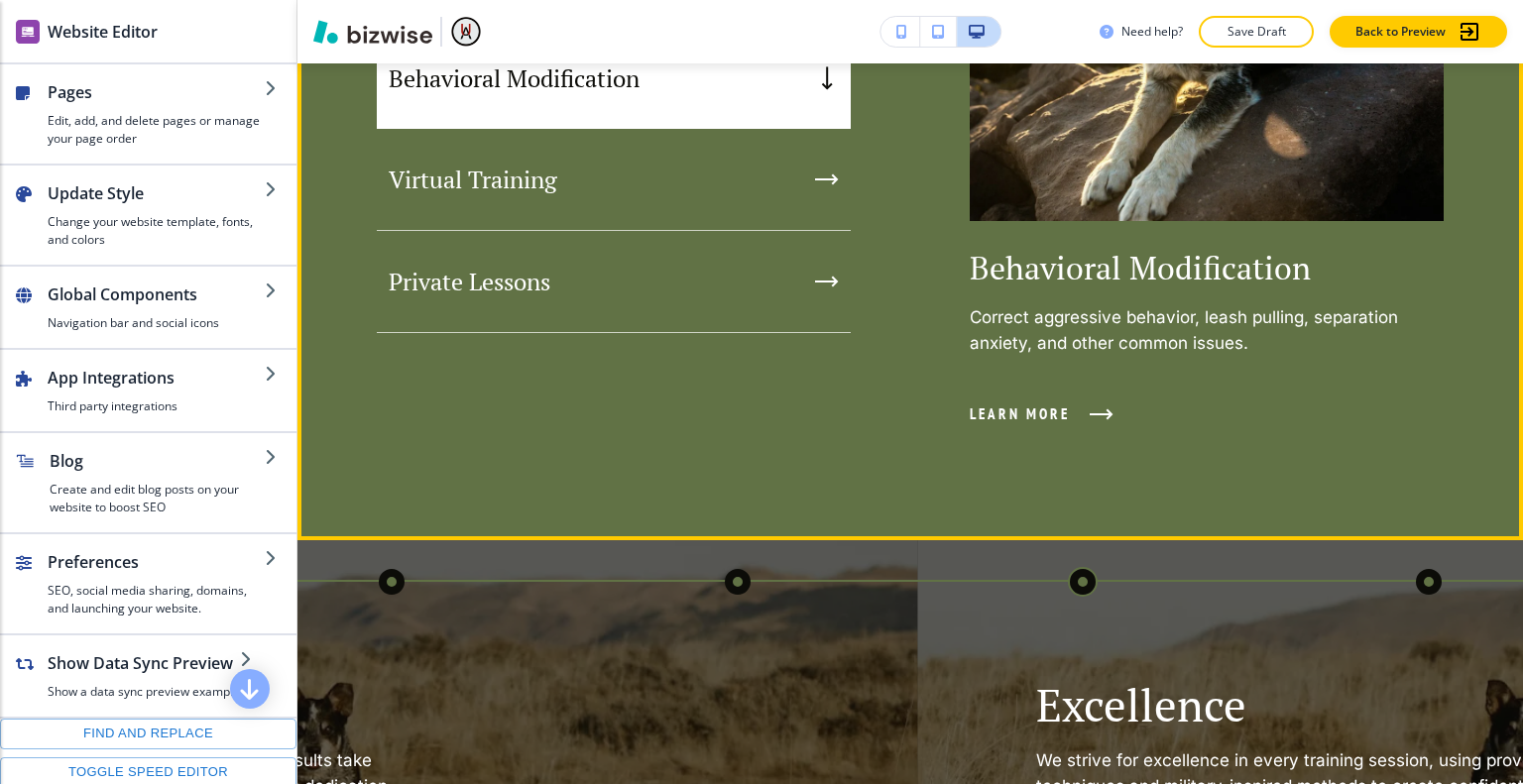 click on "Behavioral Modification" at bounding box center [614, 78] 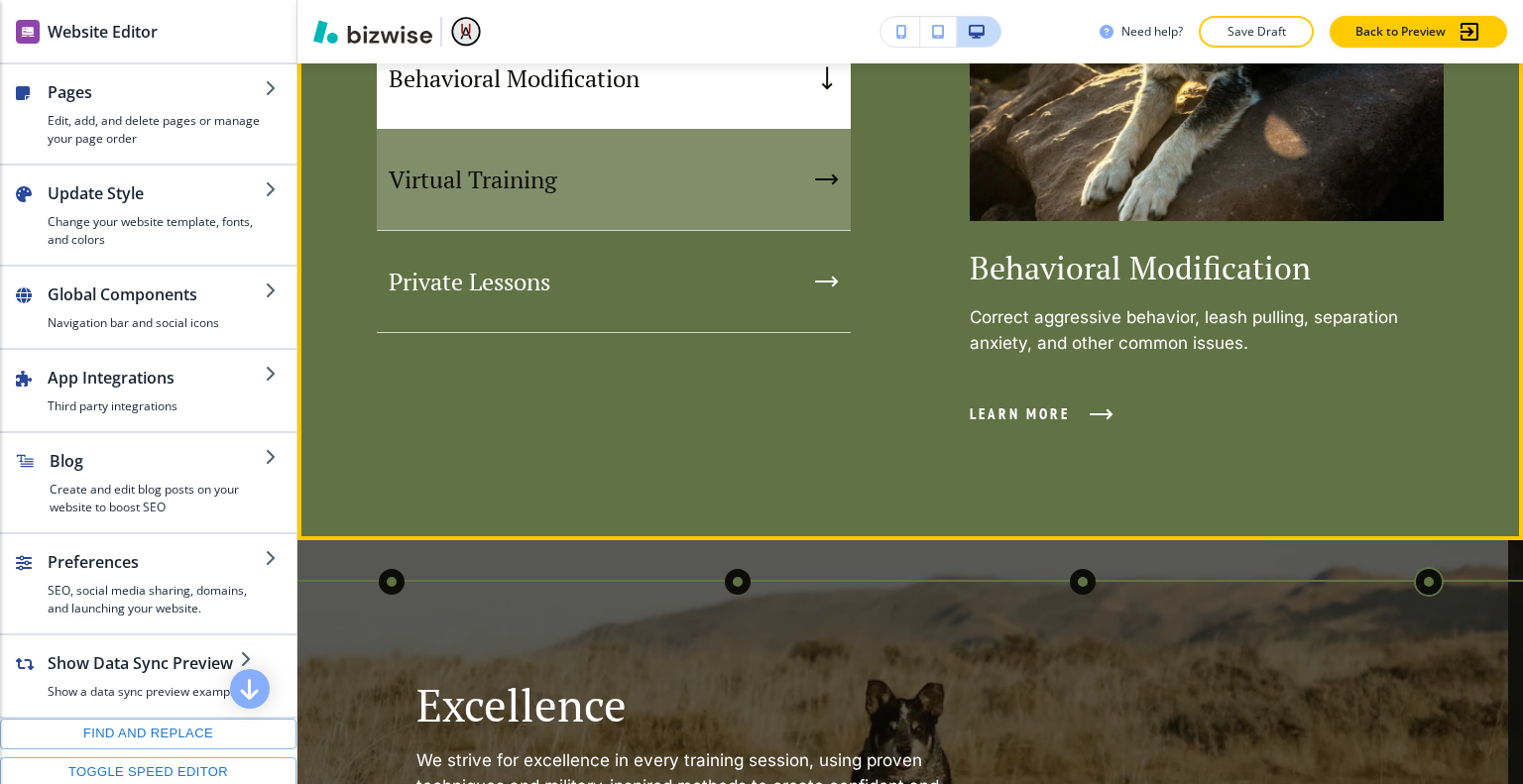 click on "Virtual Training" at bounding box center (614, 179) 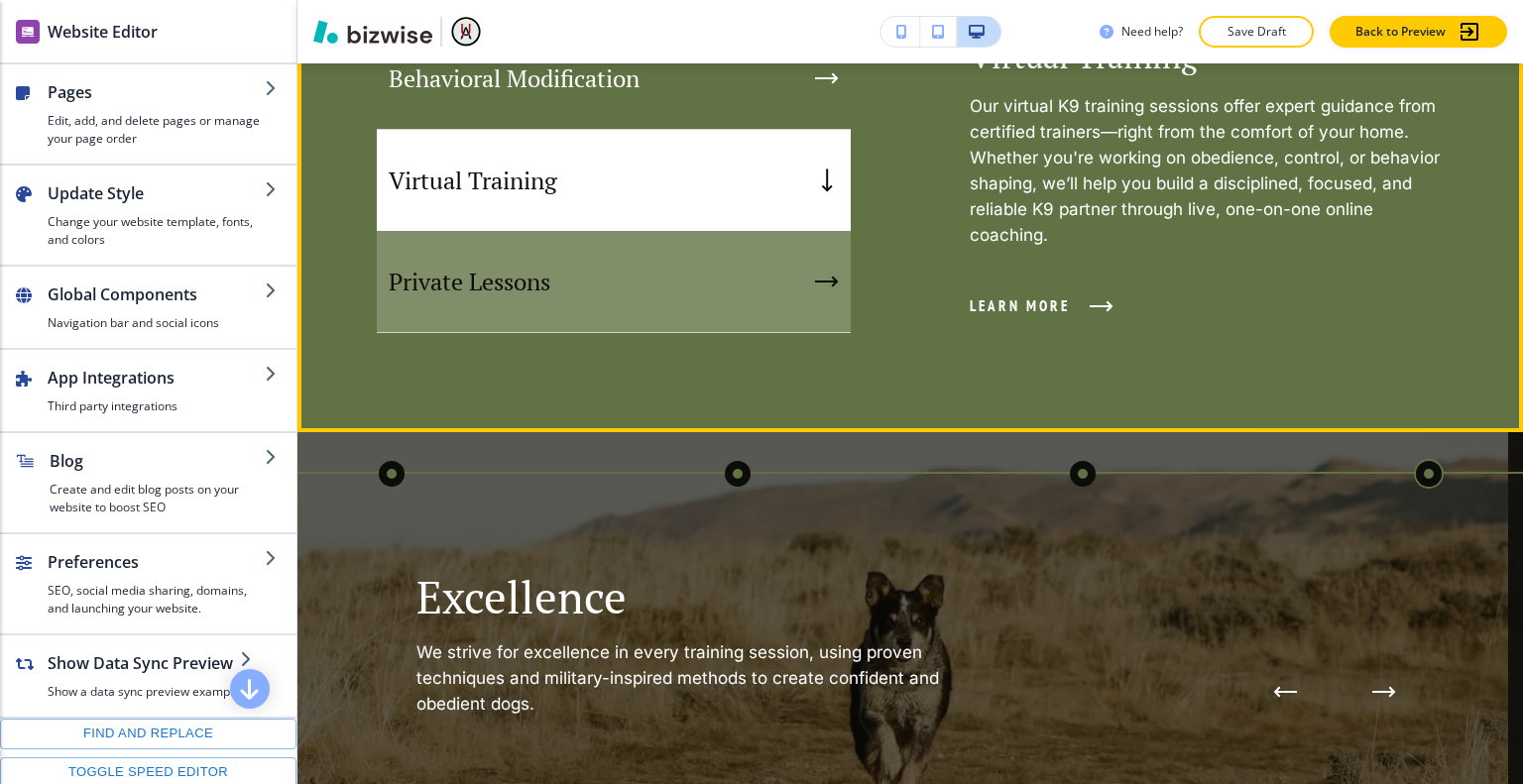 click on "Private Lessons" at bounding box center (614, 281) 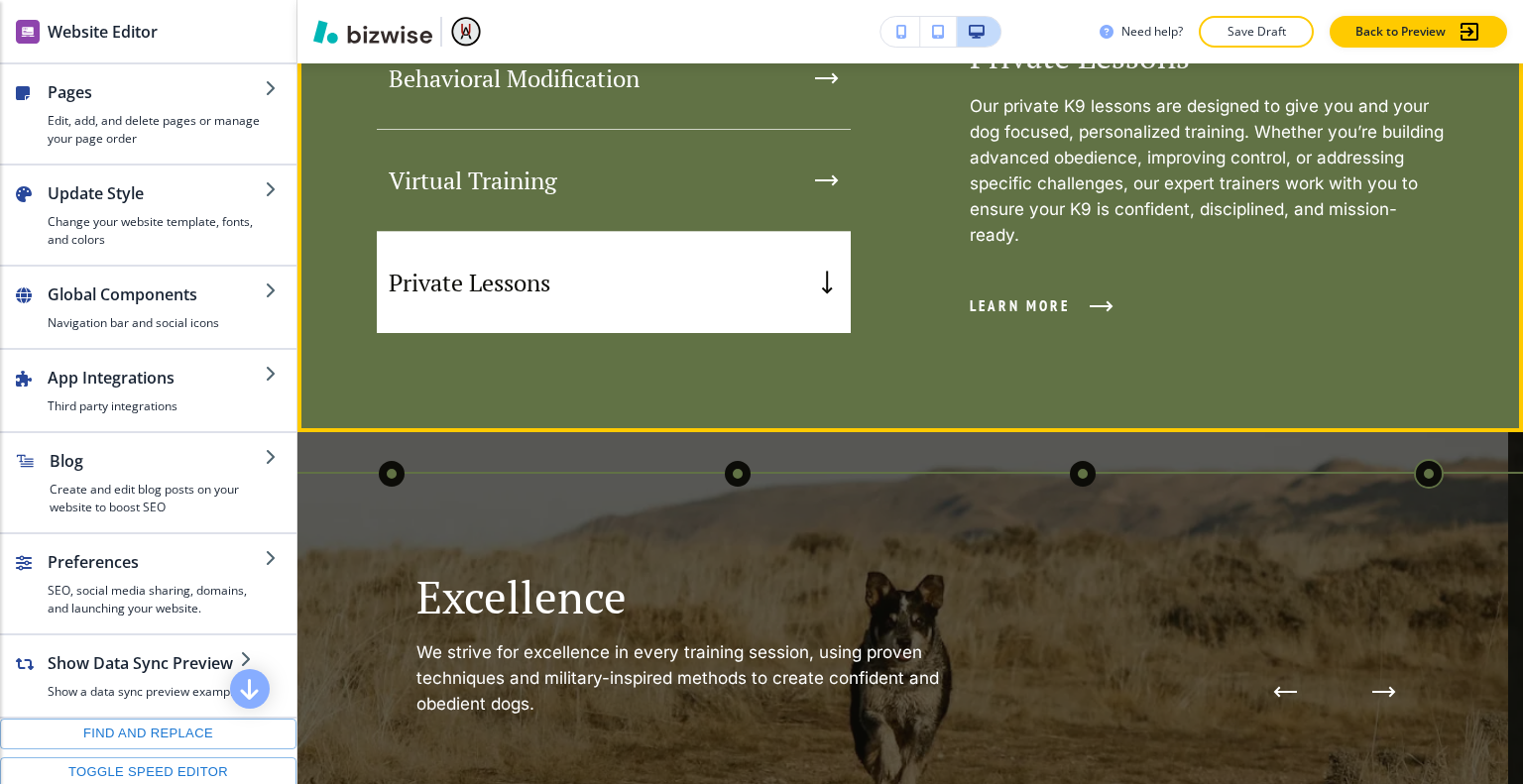 click on "Basic Obedience" at bounding box center (614, -24) 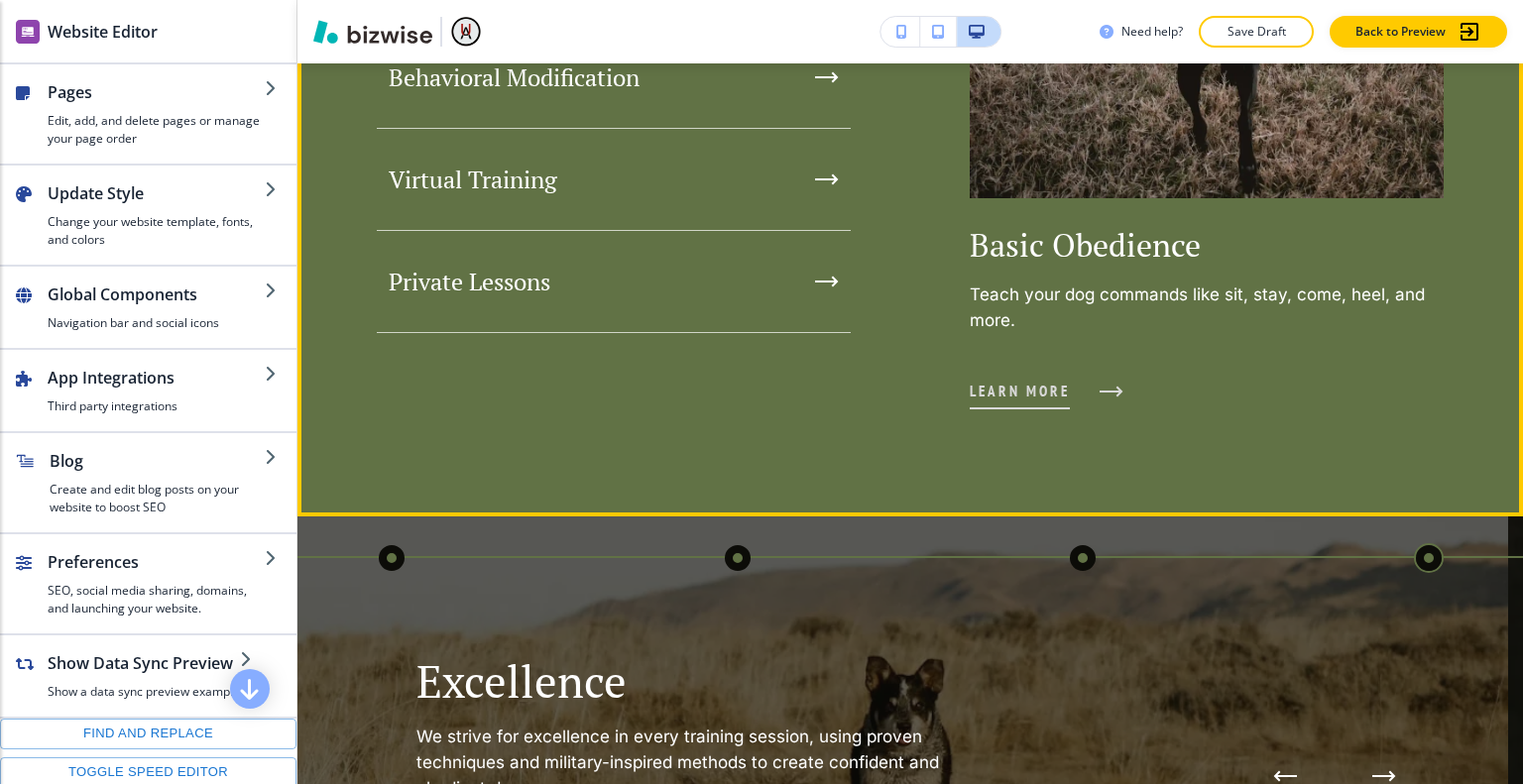 click on "Learn More" at bounding box center (1041, 391) 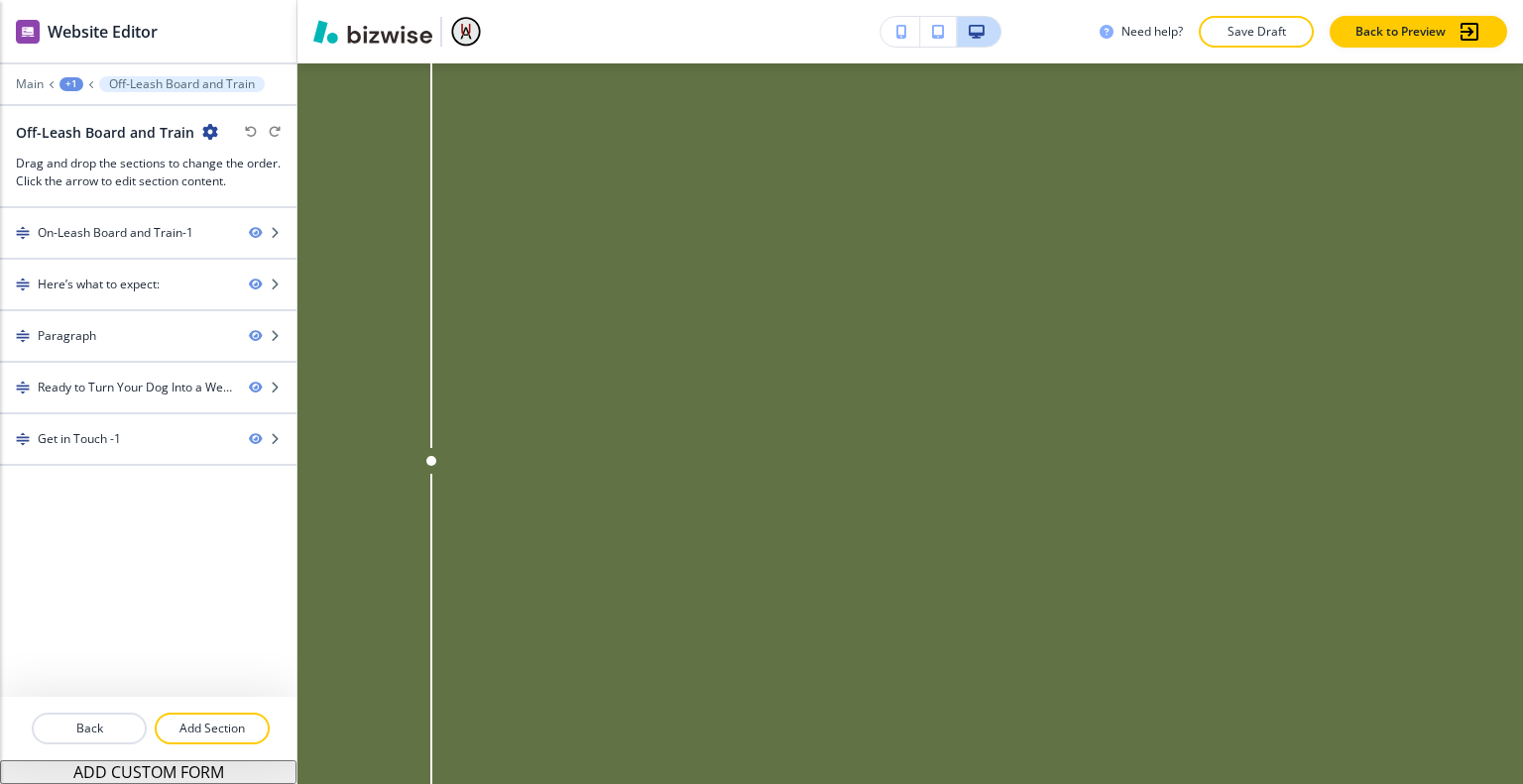 scroll, scrollTop: 0, scrollLeft: 0, axis: both 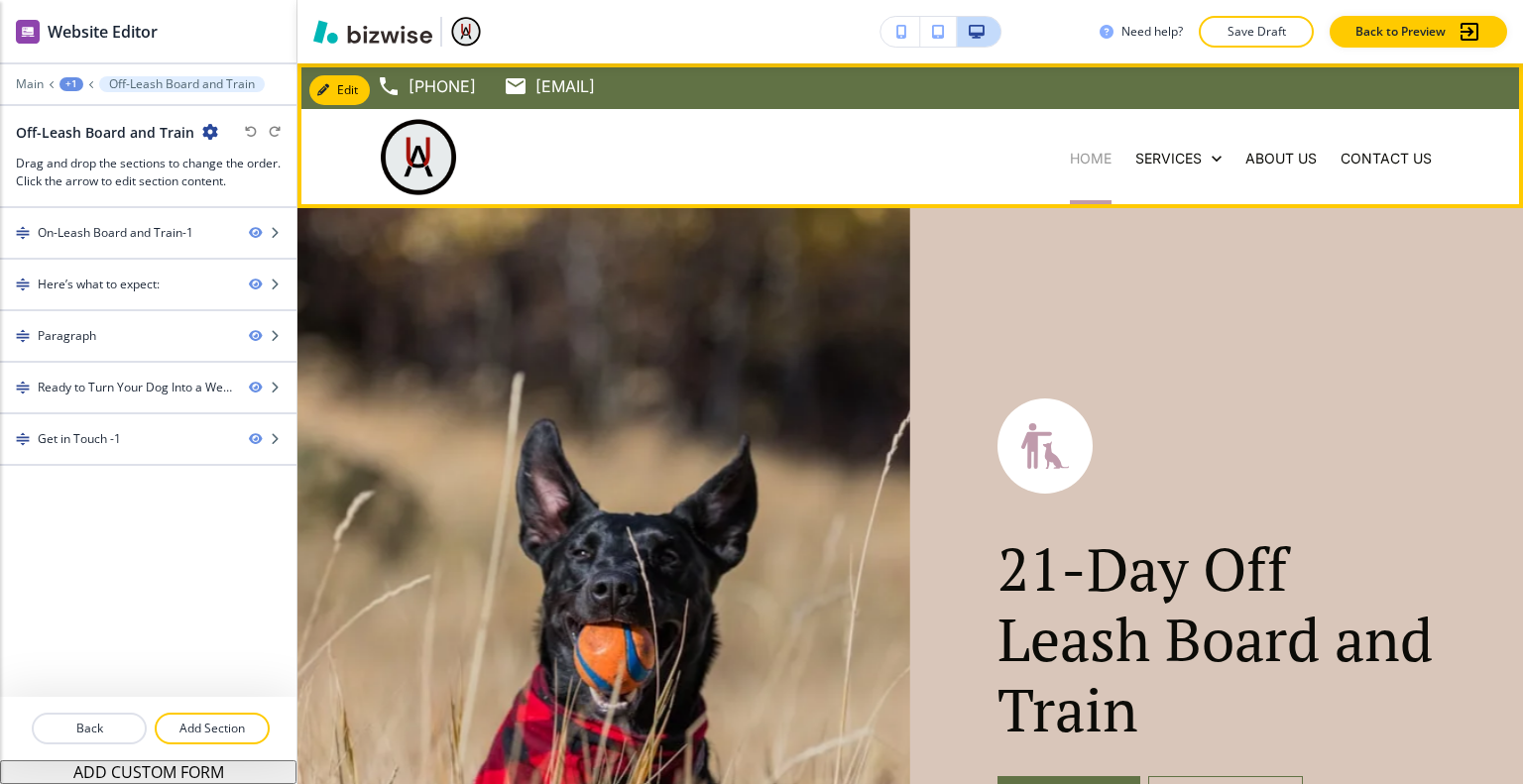 click on "Home" at bounding box center (1091, 159) 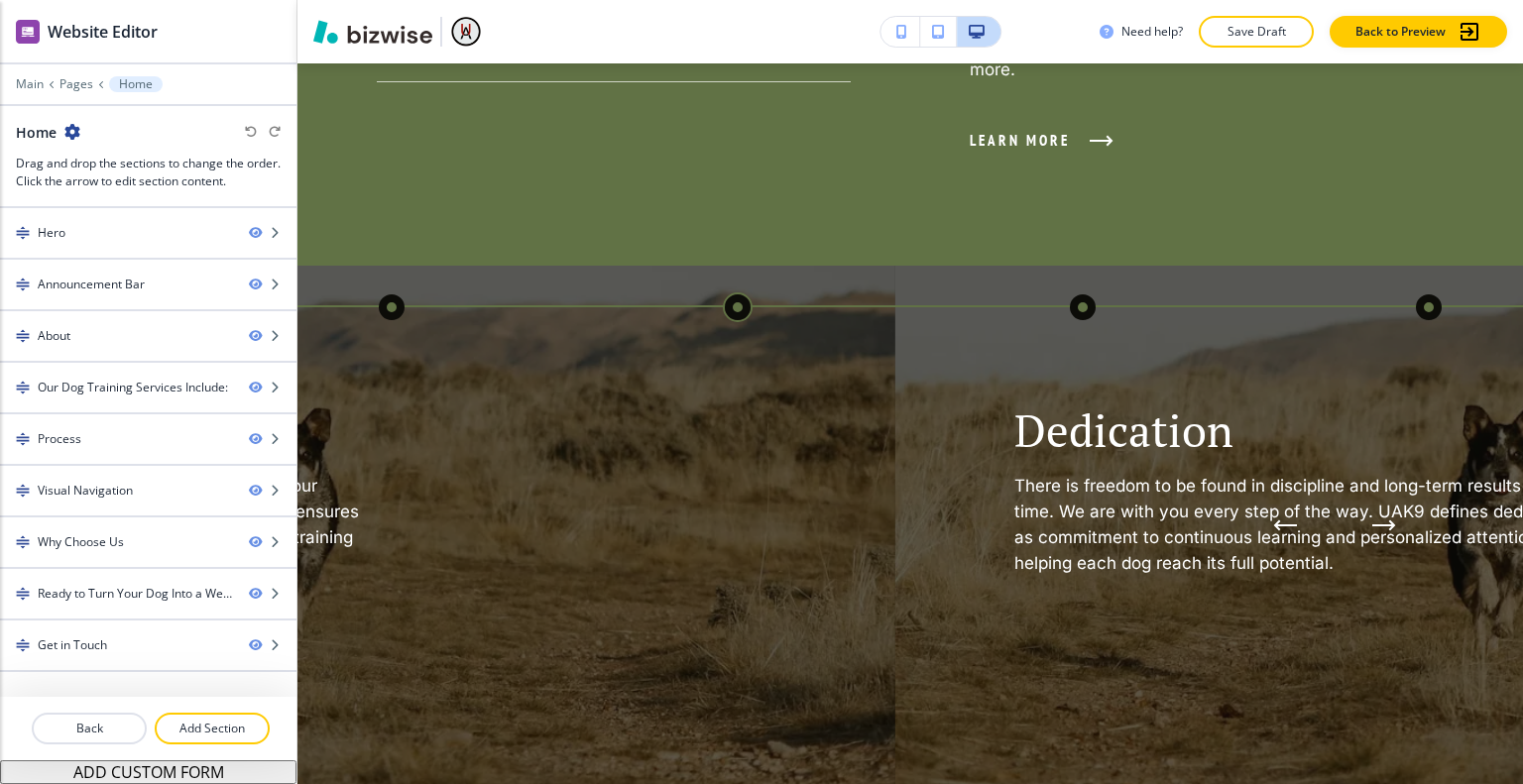 scroll, scrollTop: 0, scrollLeft: 0, axis: both 